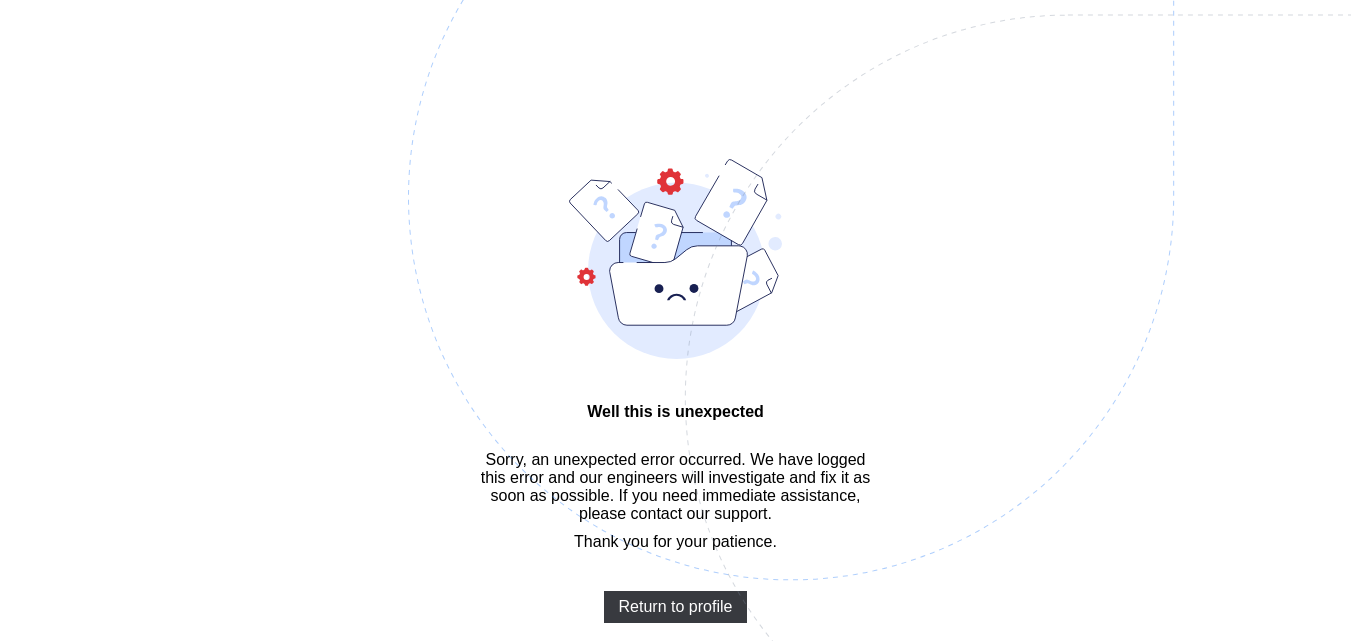 scroll, scrollTop: 0, scrollLeft: 0, axis: both 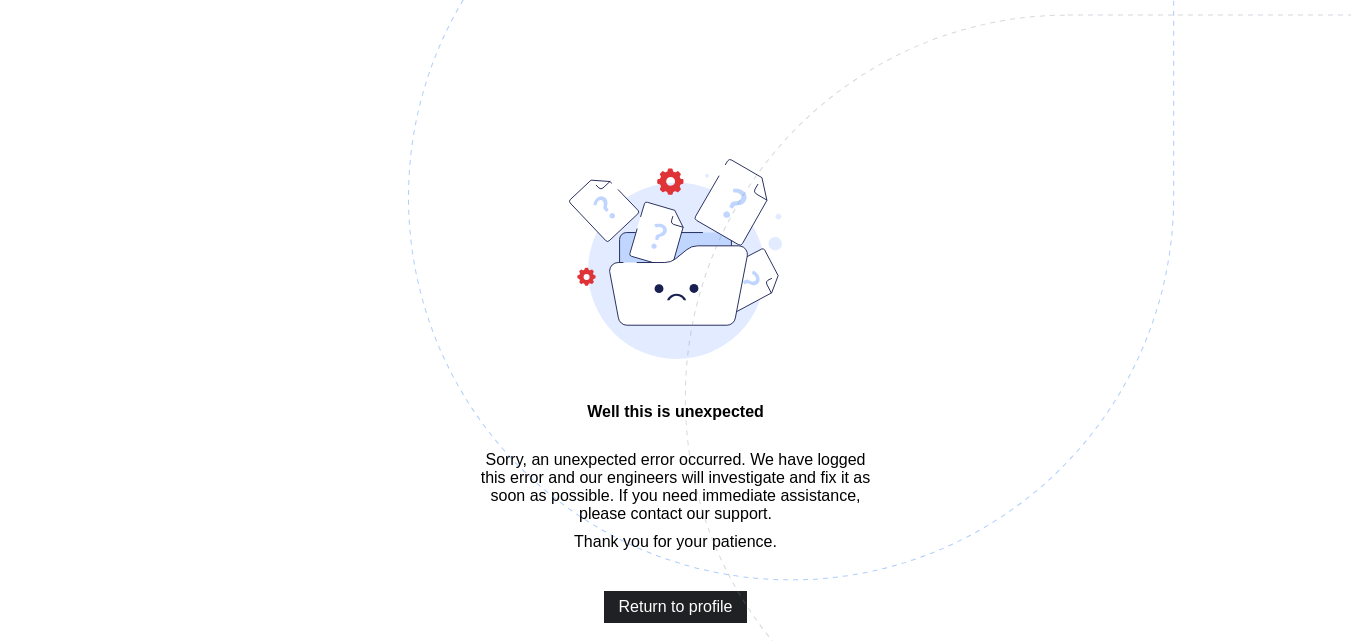click on "Return to profile" at bounding box center [676, 607] 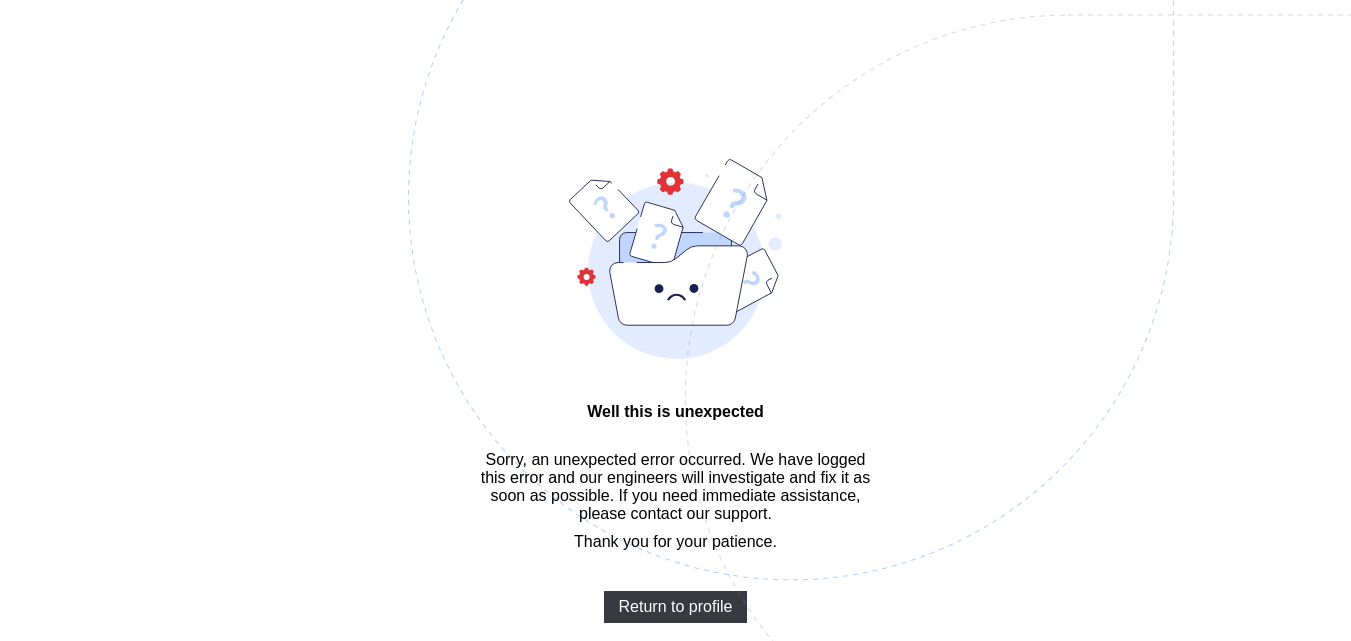scroll, scrollTop: 0, scrollLeft: 0, axis: both 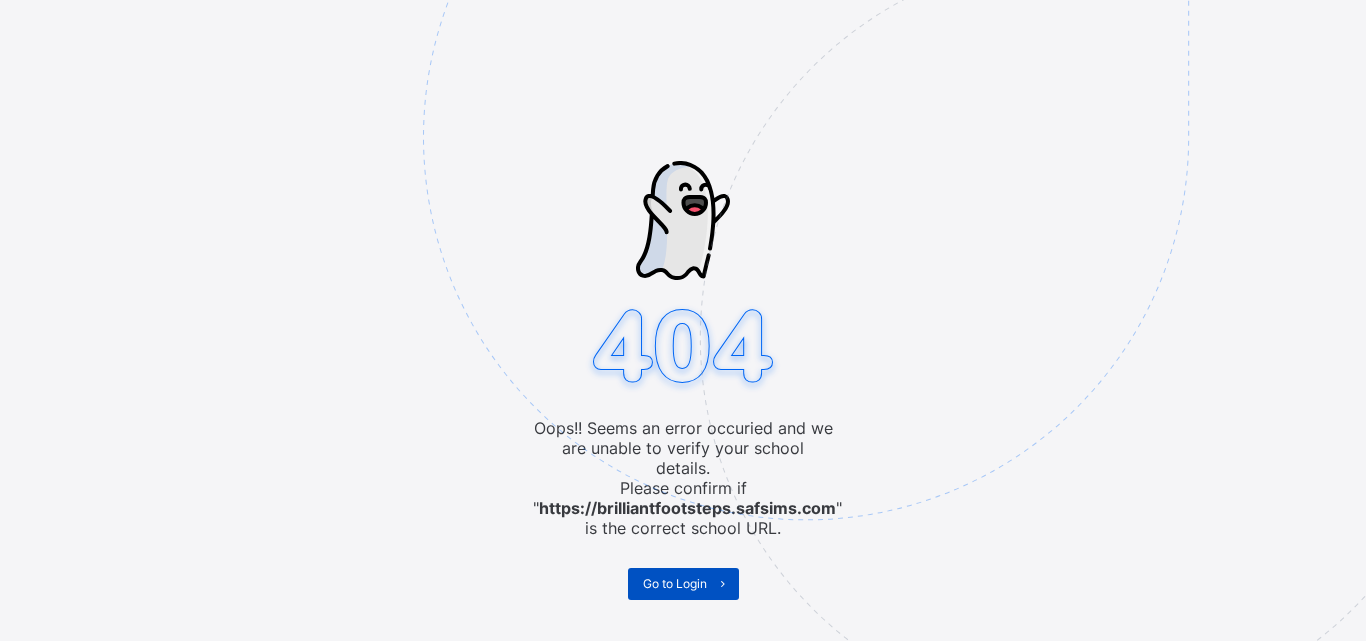 click on "Go to Login" at bounding box center [675, 583] 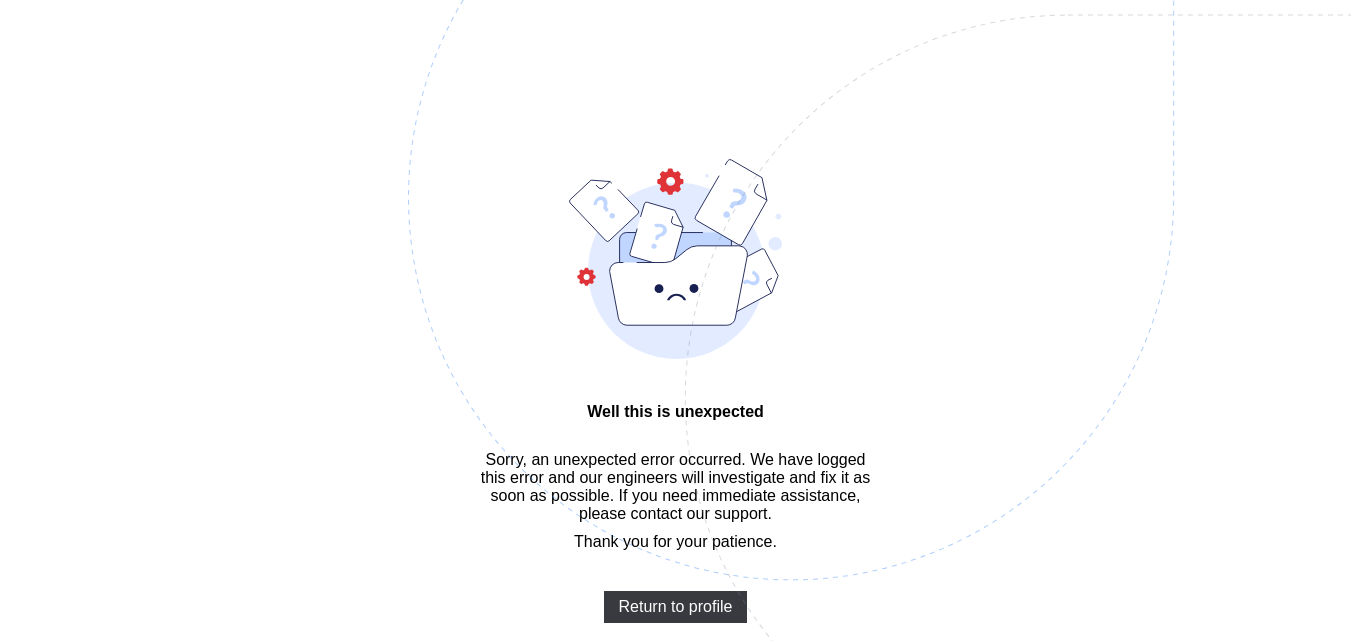 scroll, scrollTop: 0, scrollLeft: 0, axis: both 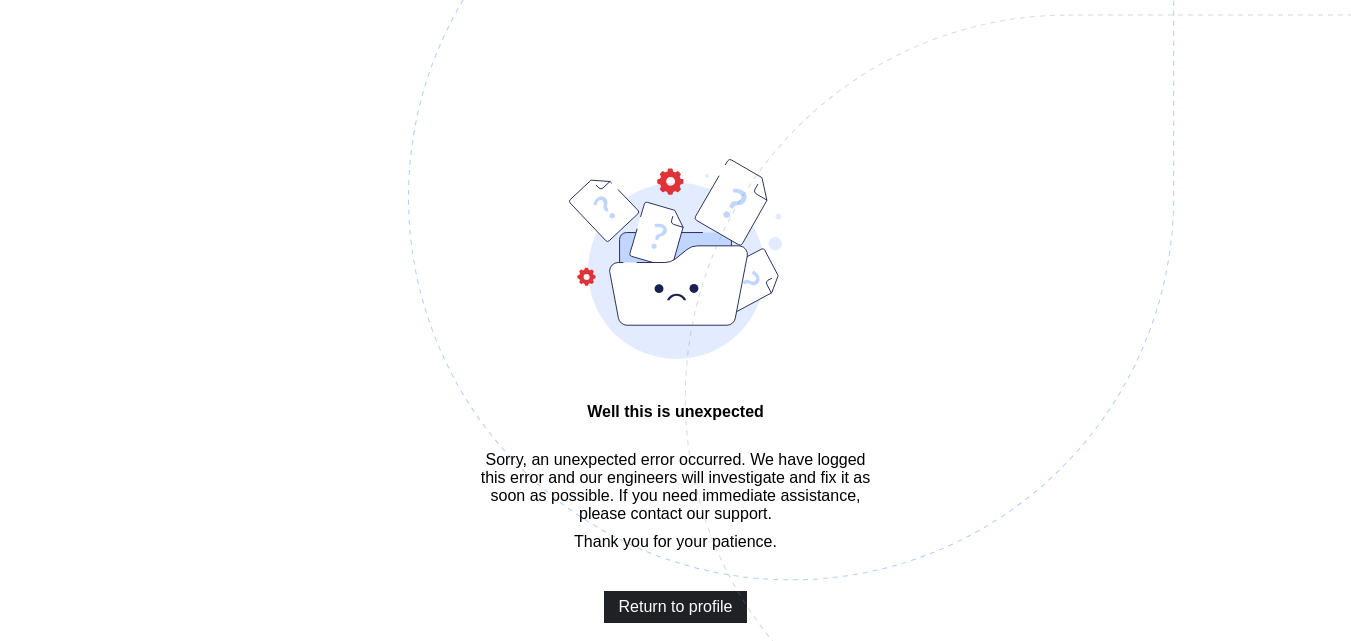 click on "Return to profile" at bounding box center (676, 607) 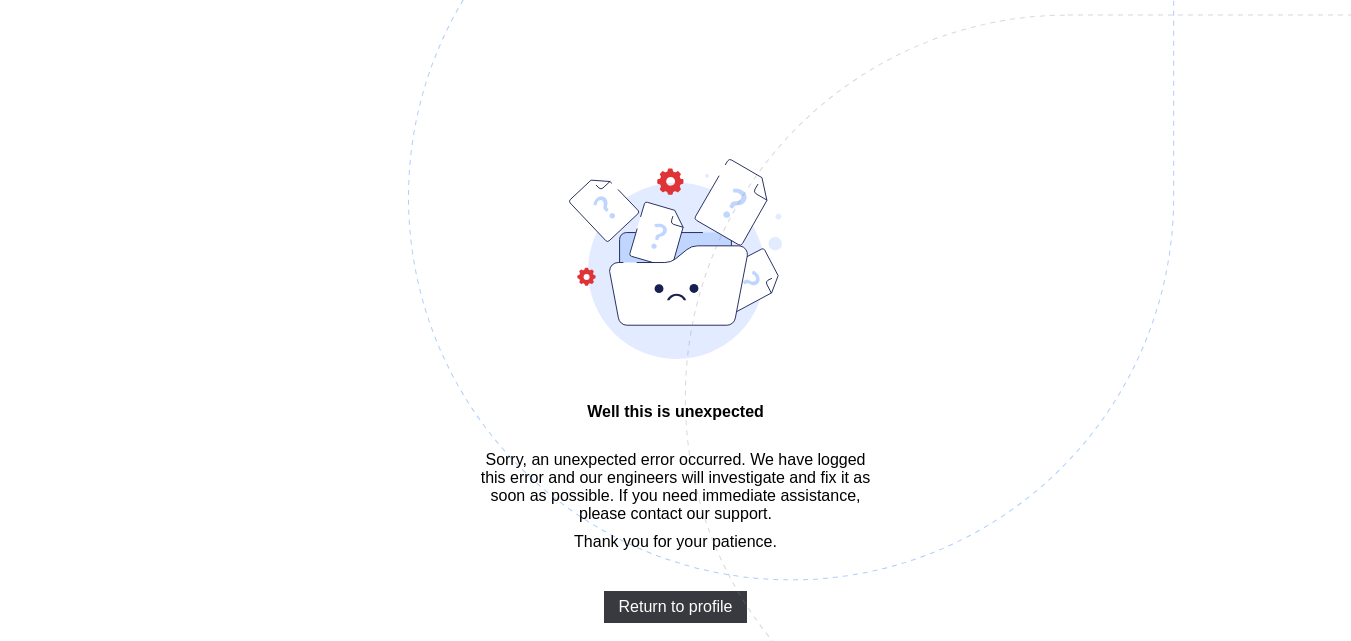 scroll, scrollTop: 0, scrollLeft: 0, axis: both 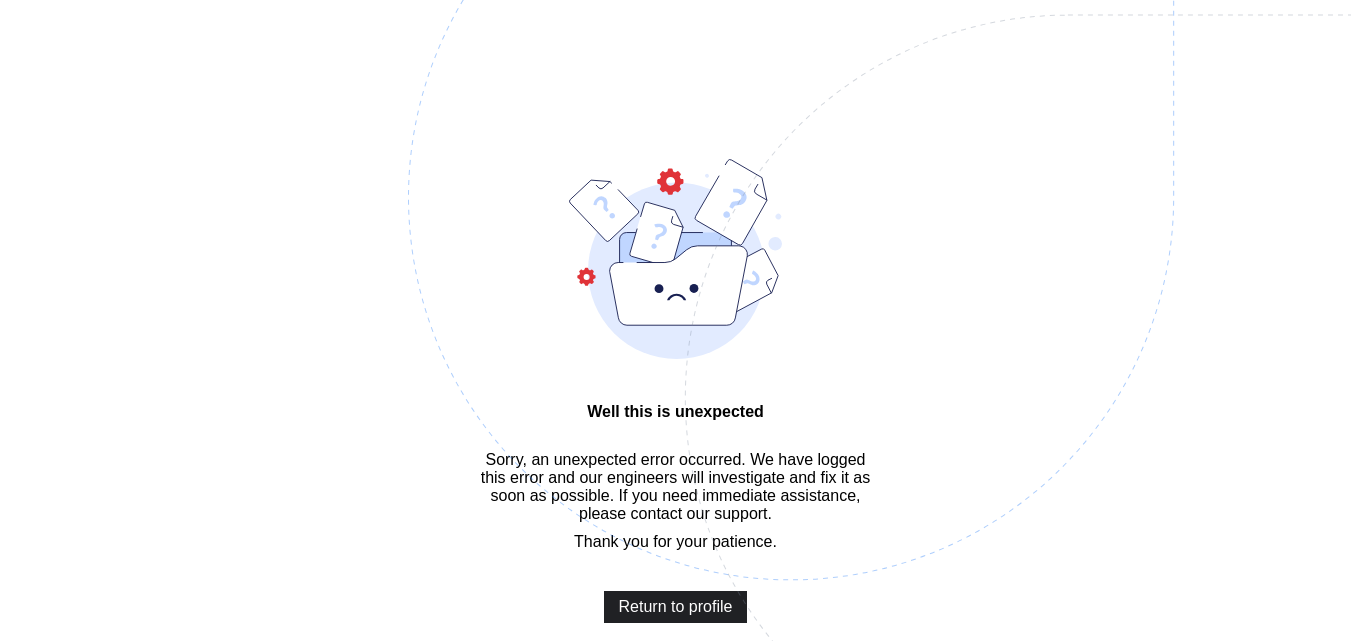 click on "Return to profile" at bounding box center (676, 607) 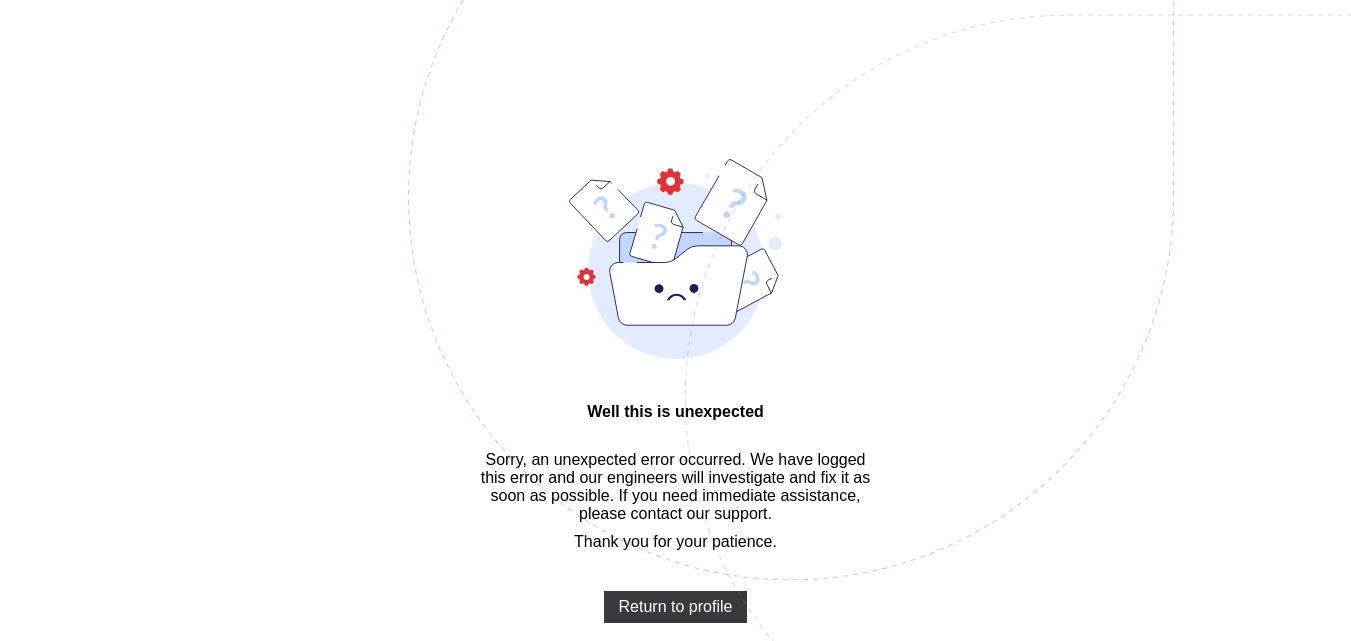 scroll, scrollTop: 0, scrollLeft: 0, axis: both 